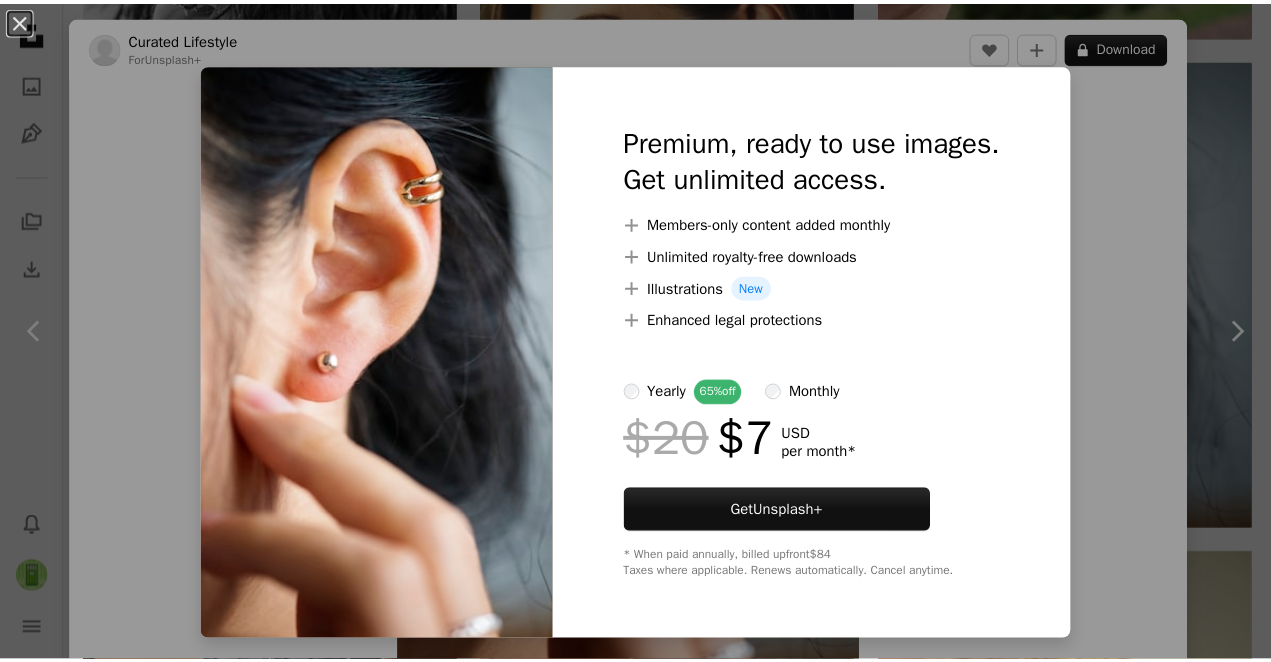 scroll, scrollTop: 1919, scrollLeft: 0, axis: vertical 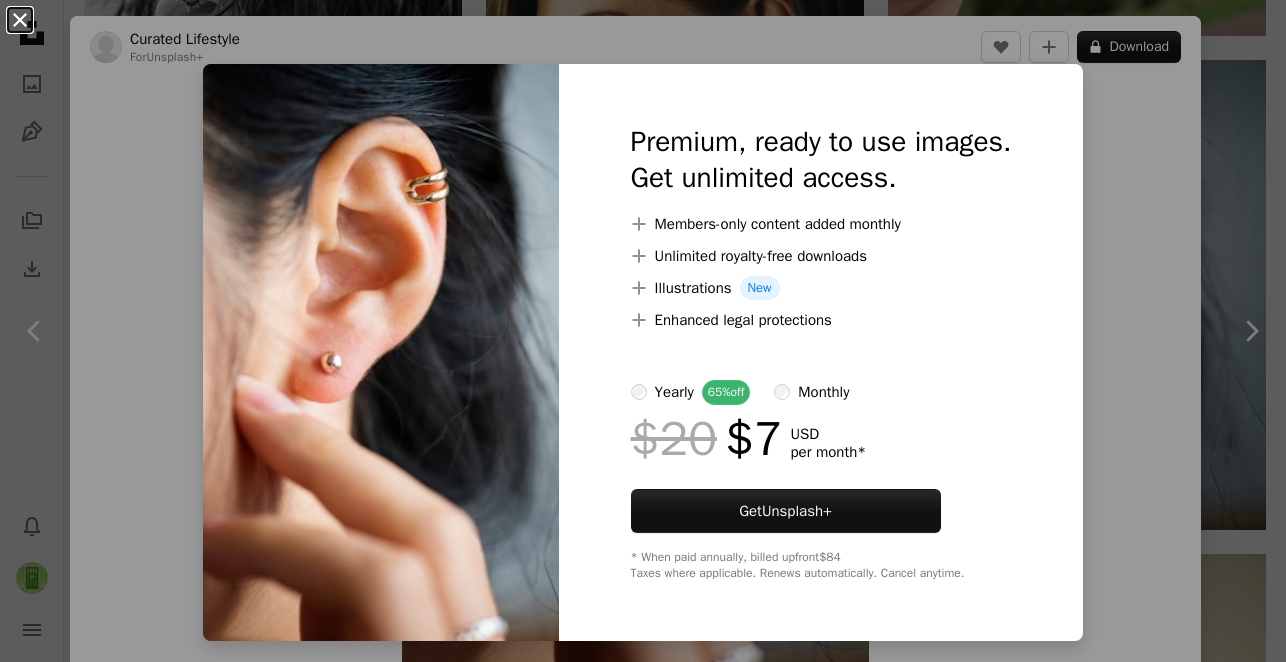 click on "An X shape" at bounding box center (20, 20) 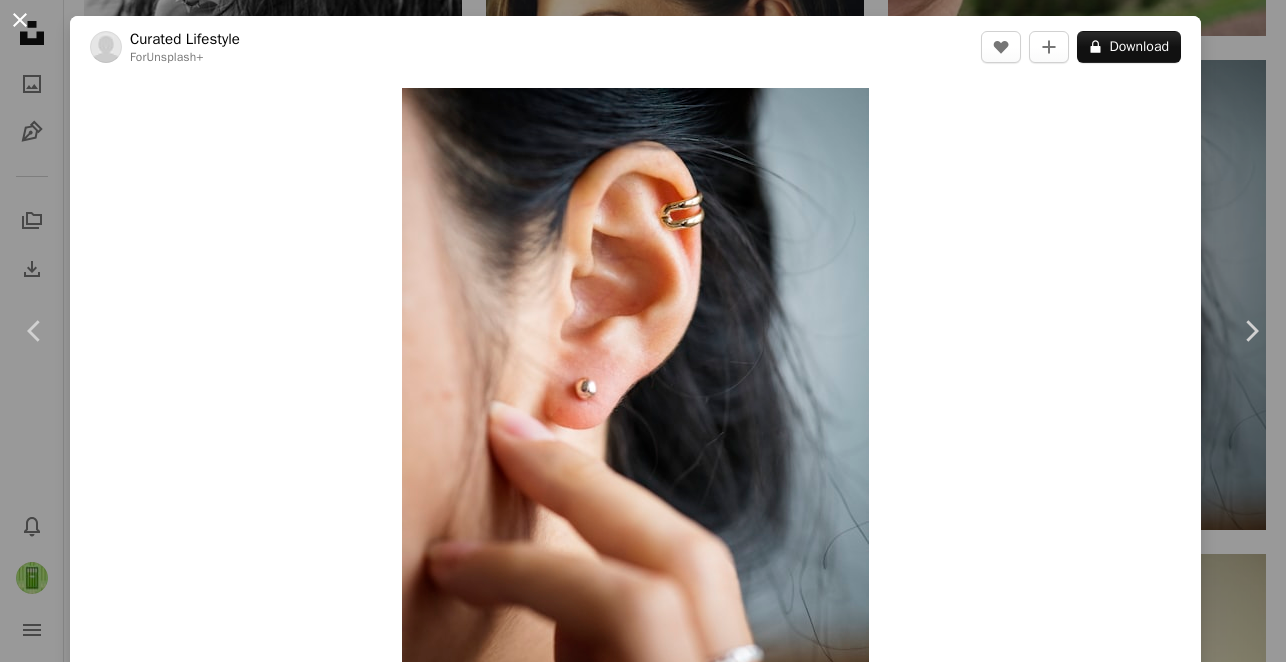 click on "An X shape" at bounding box center (20, 20) 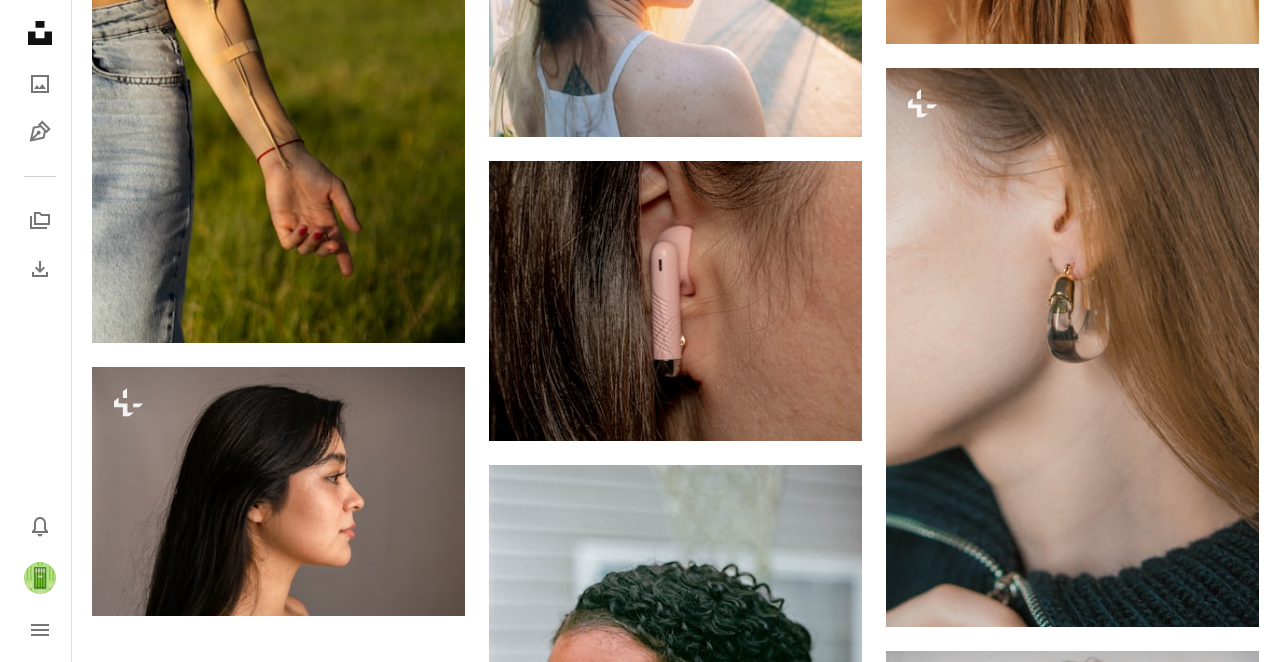 scroll, scrollTop: 3092, scrollLeft: 0, axis: vertical 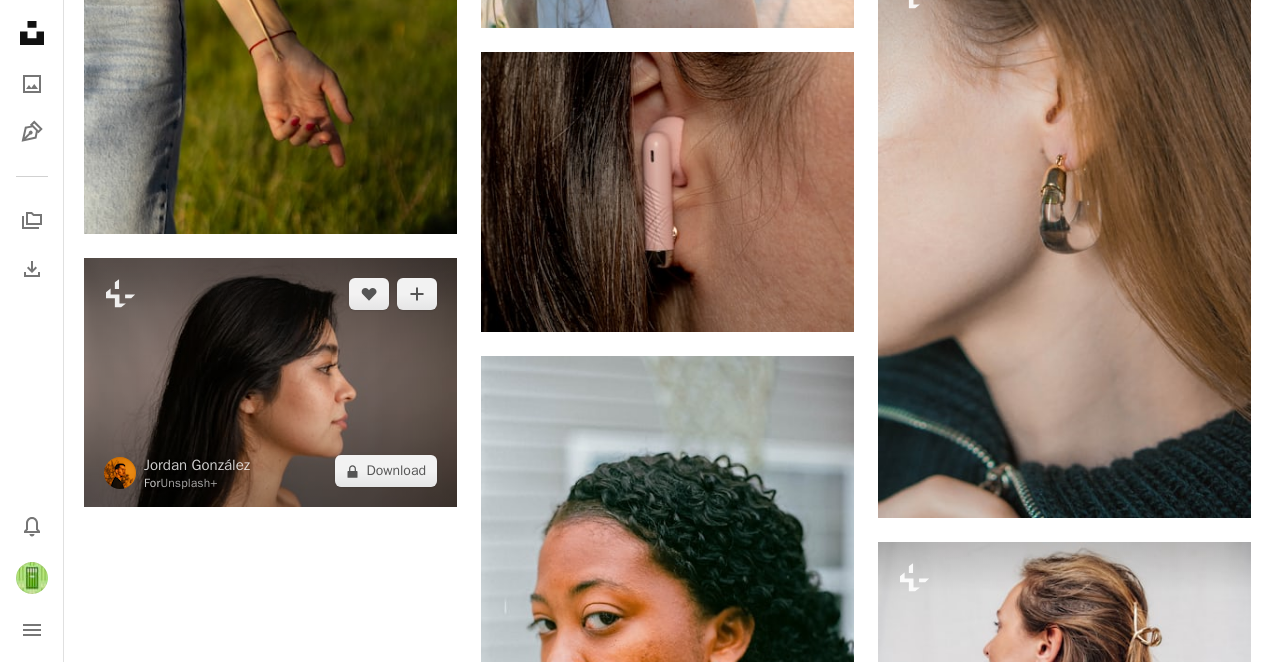 click at bounding box center [270, 382] 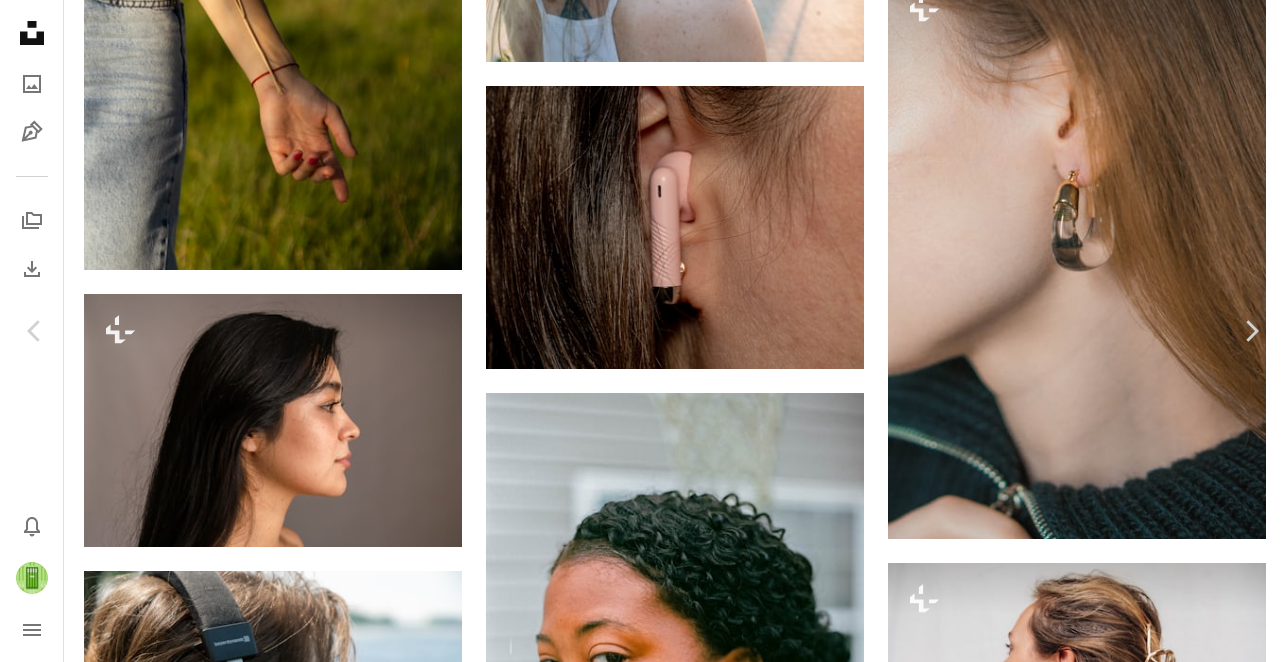 click at bounding box center [636, 6132] 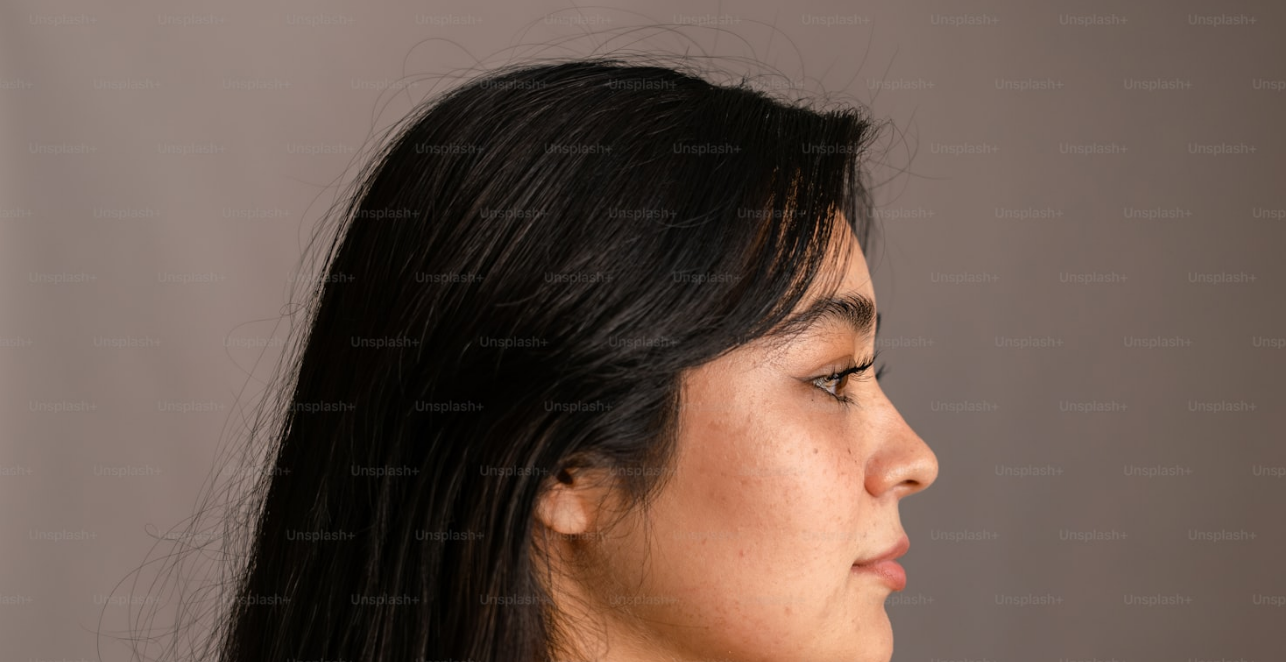 scroll, scrollTop: 93, scrollLeft: 0, axis: vertical 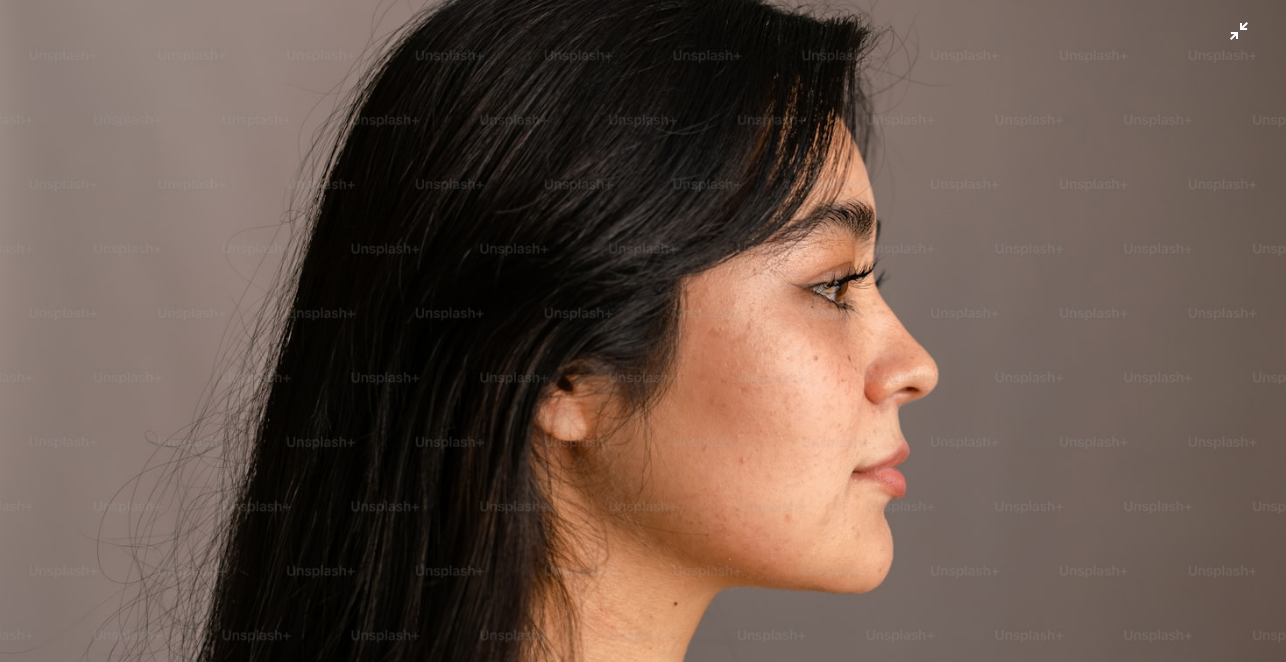 click at bounding box center (643, 335) 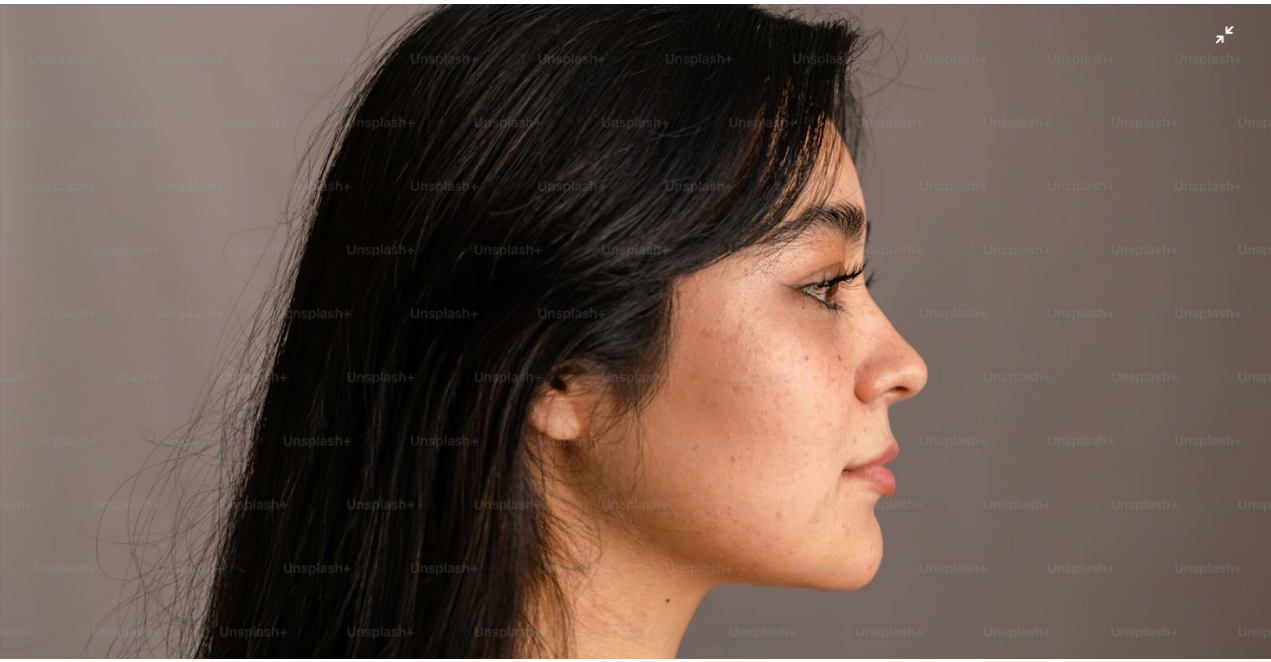 scroll, scrollTop: 6, scrollLeft: 0, axis: vertical 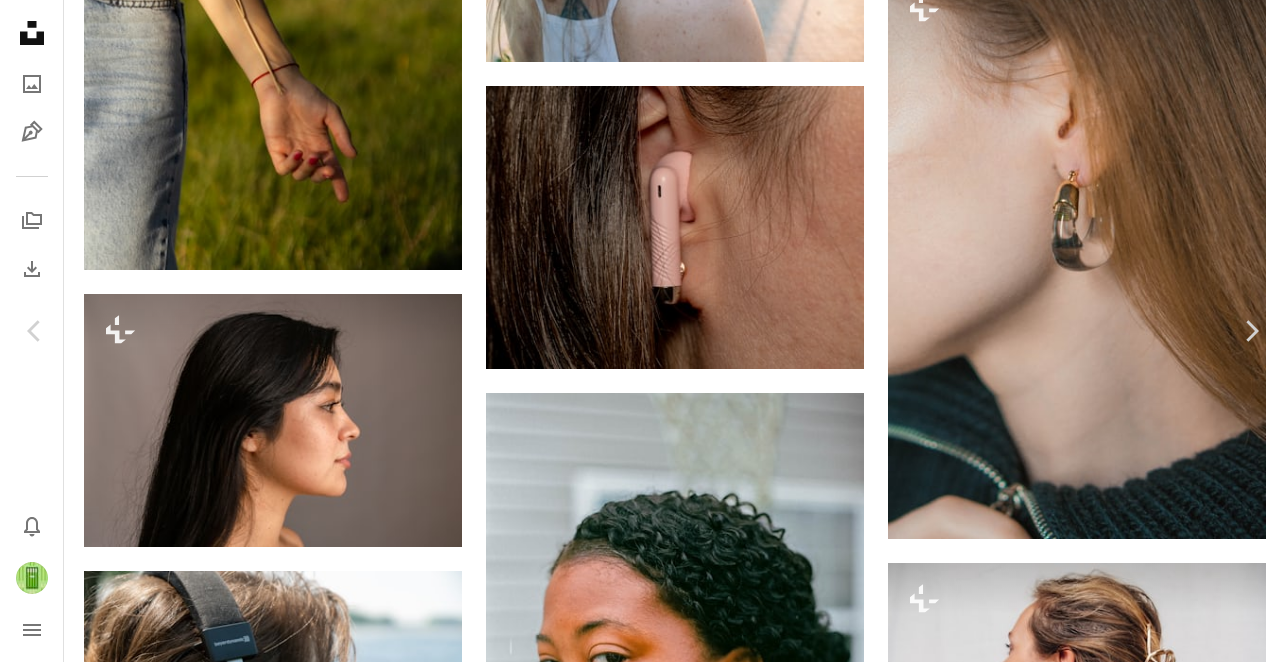 click on "An X shape" at bounding box center [20, 20] 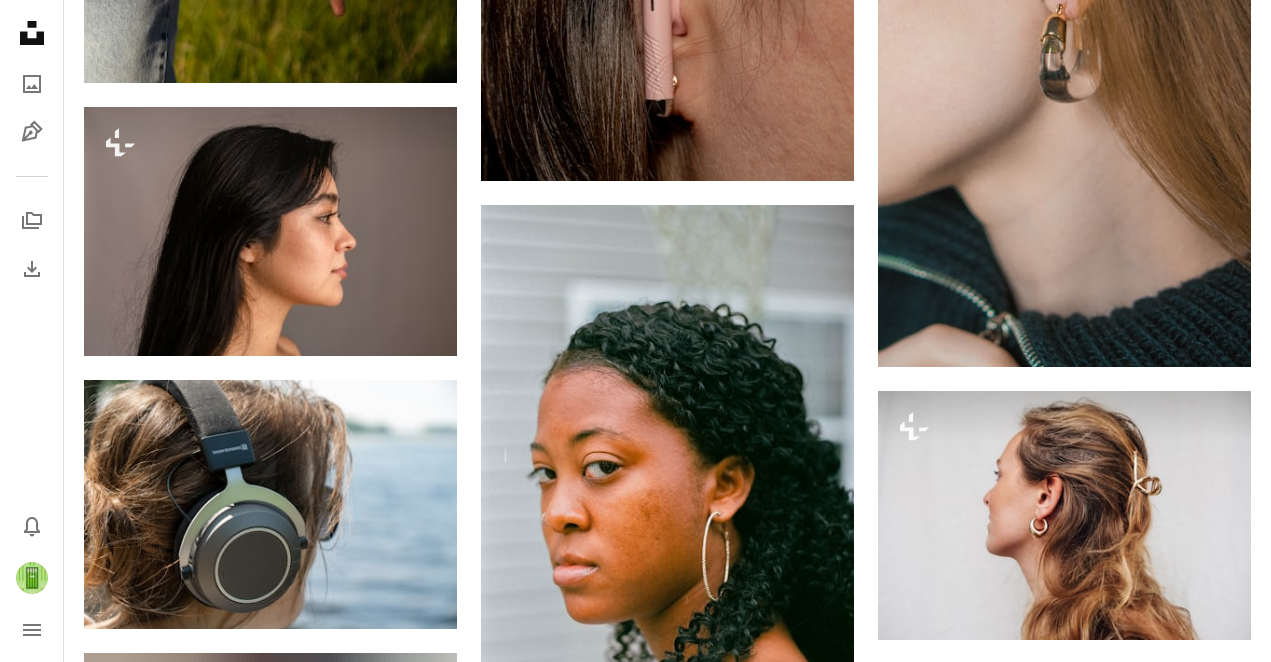 scroll, scrollTop: 3481, scrollLeft: 0, axis: vertical 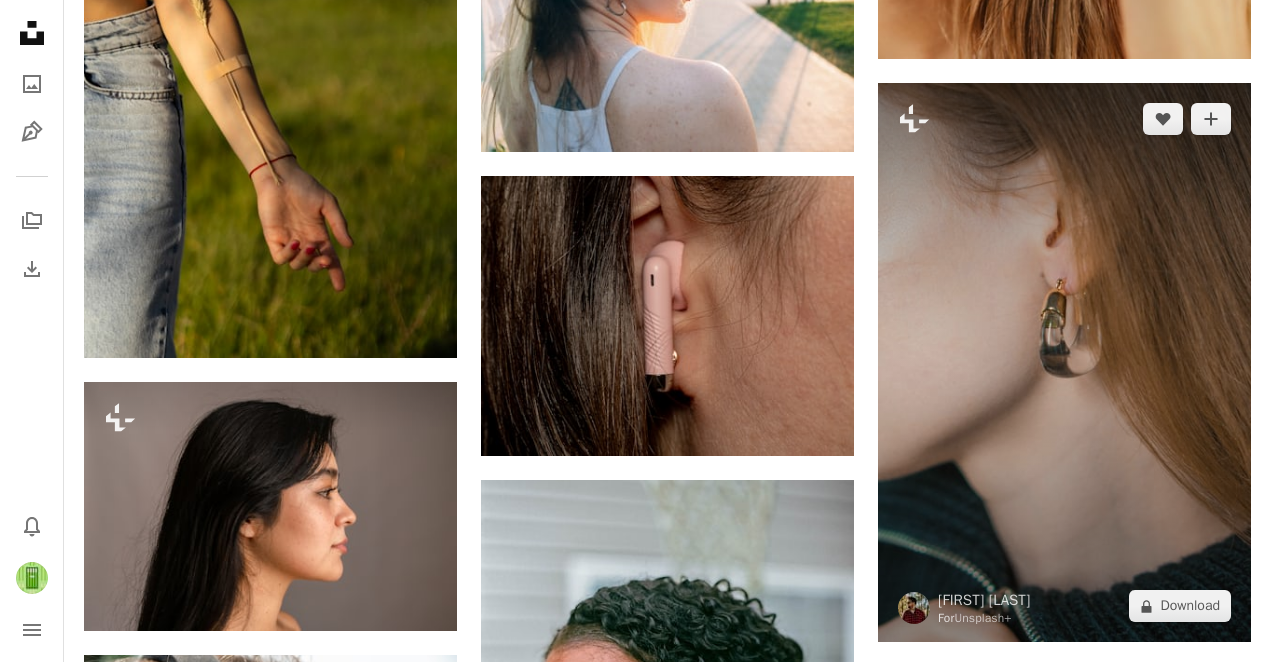 click at bounding box center (1064, 363) 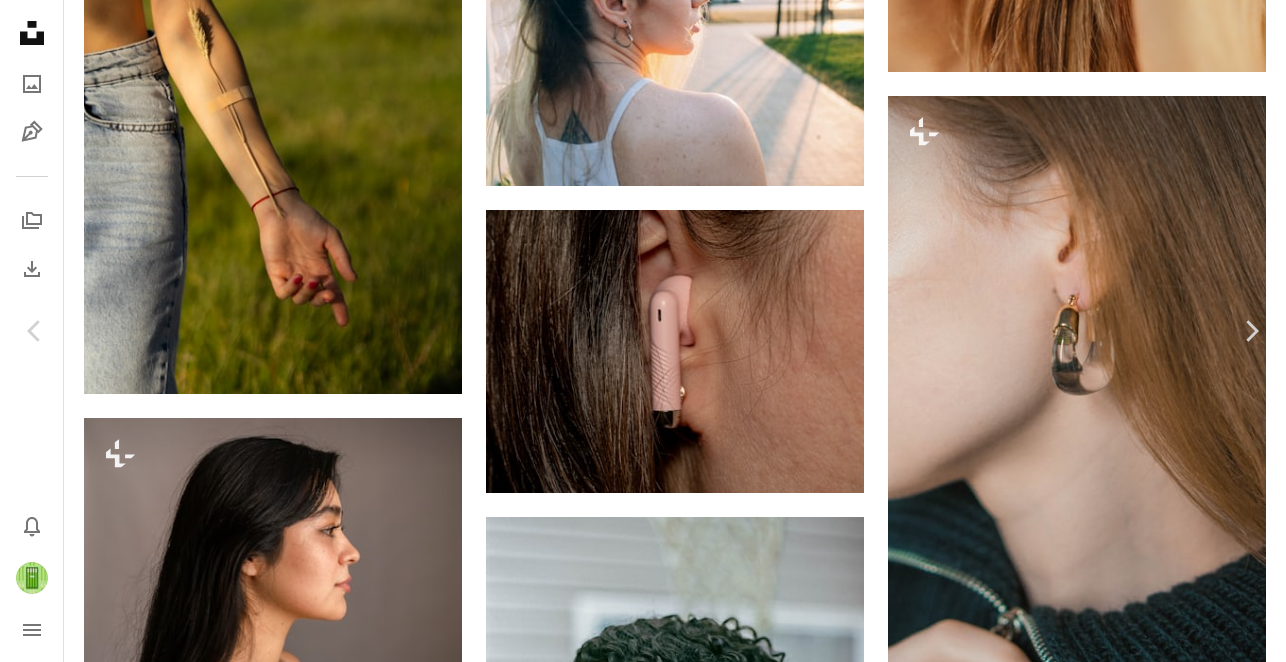 scroll, scrollTop: 1326, scrollLeft: 0, axis: vertical 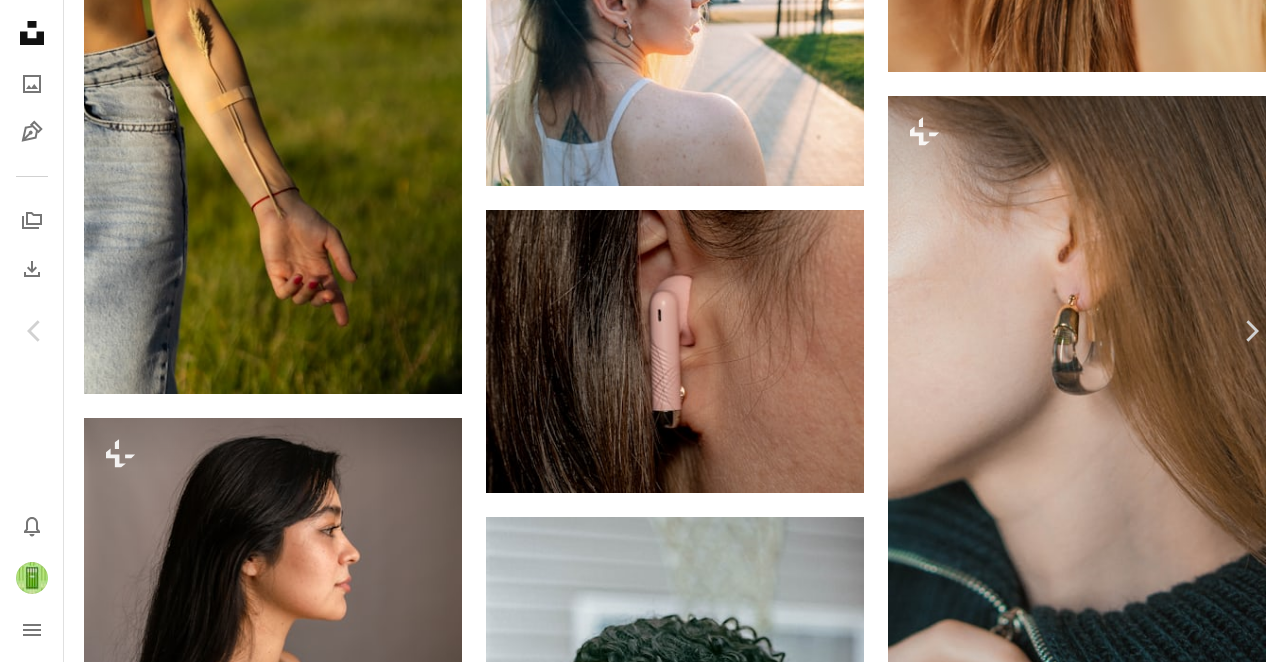 click at bounding box center (636, 6382) 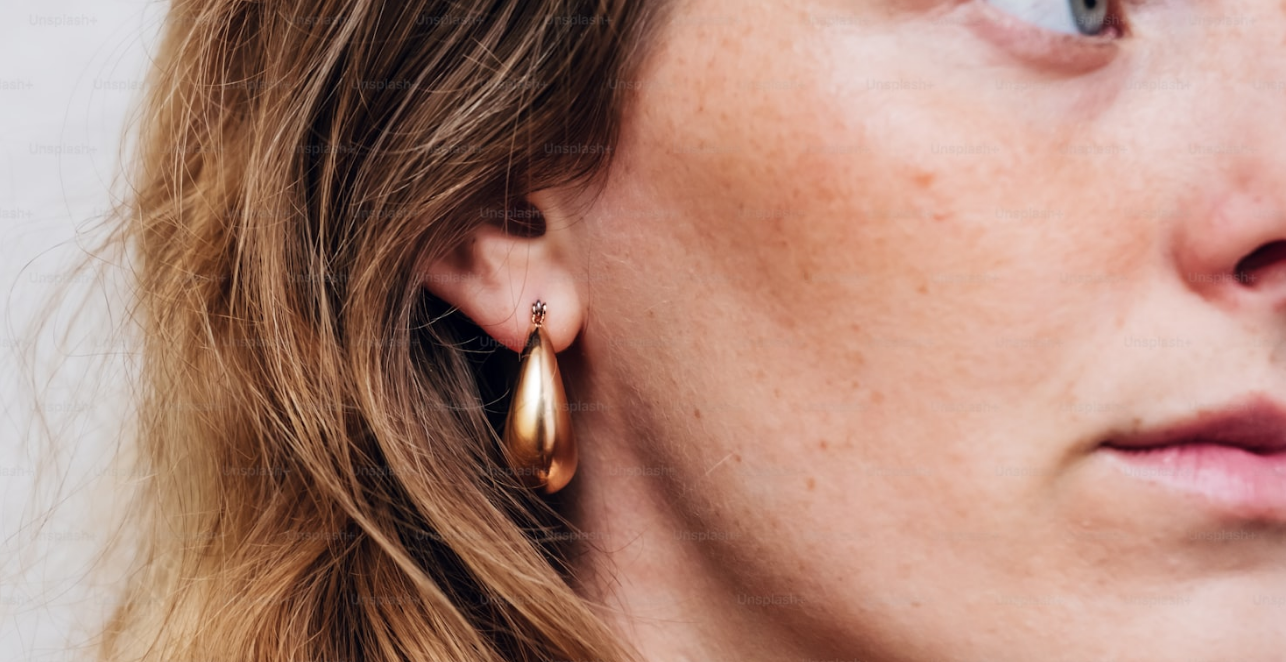 scroll, scrollTop: 93, scrollLeft: 0, axis: vertical 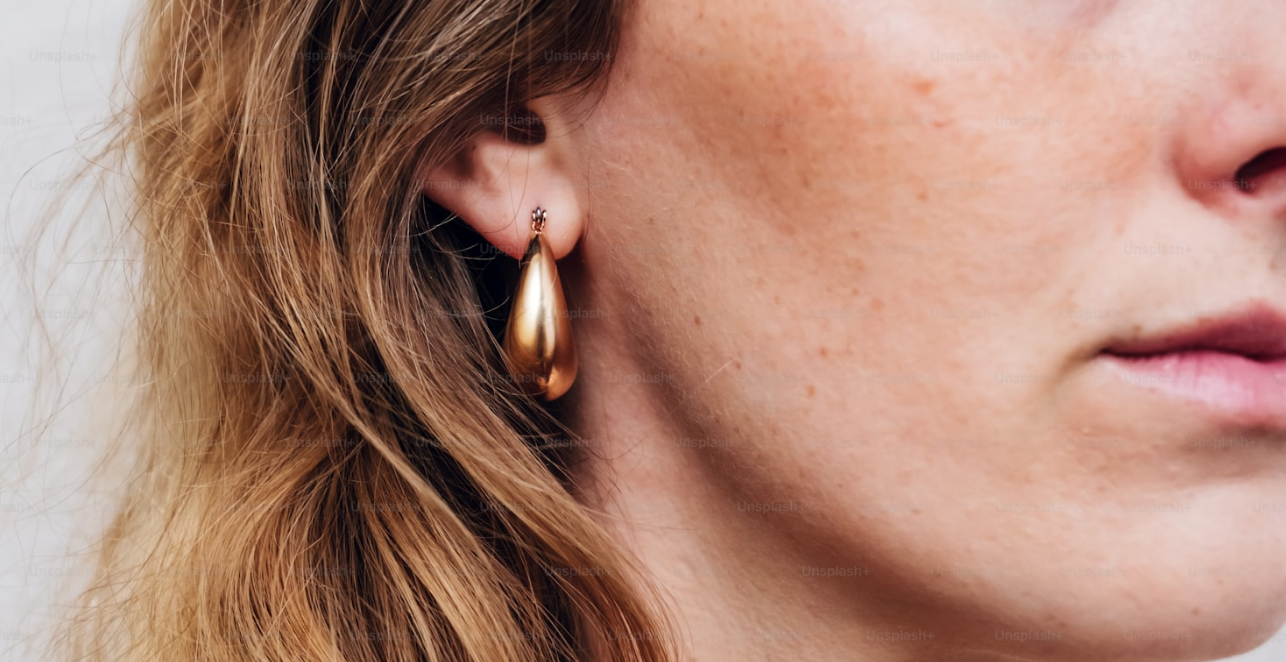 click at bounding box center [643, 335] 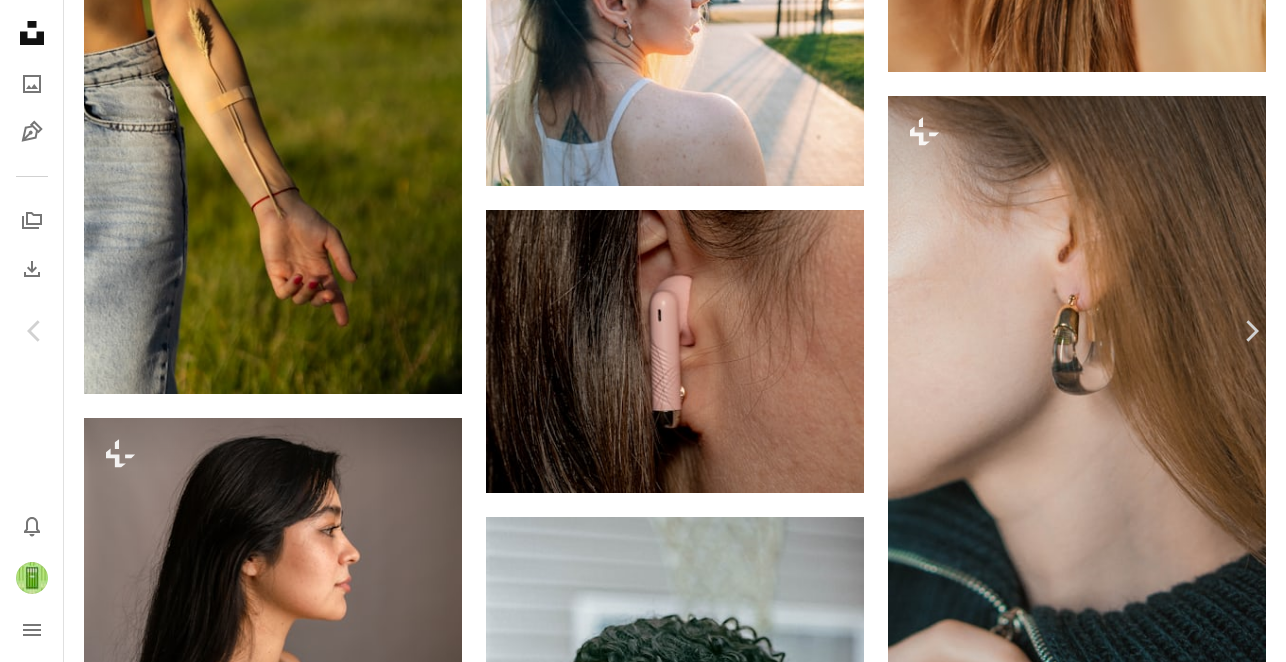 click on "A lock Download" at bounding box center (1129, 5919) 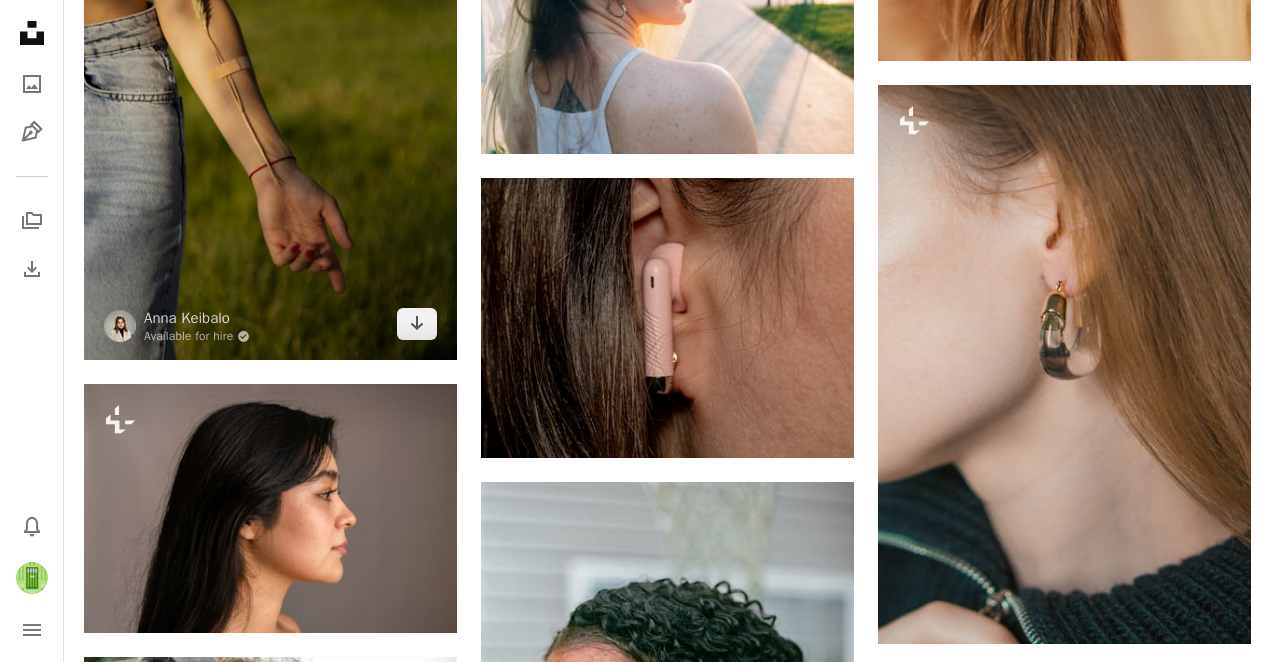 scroll, scrollTop: 2964, scrollLeft: 0, axis: vertical 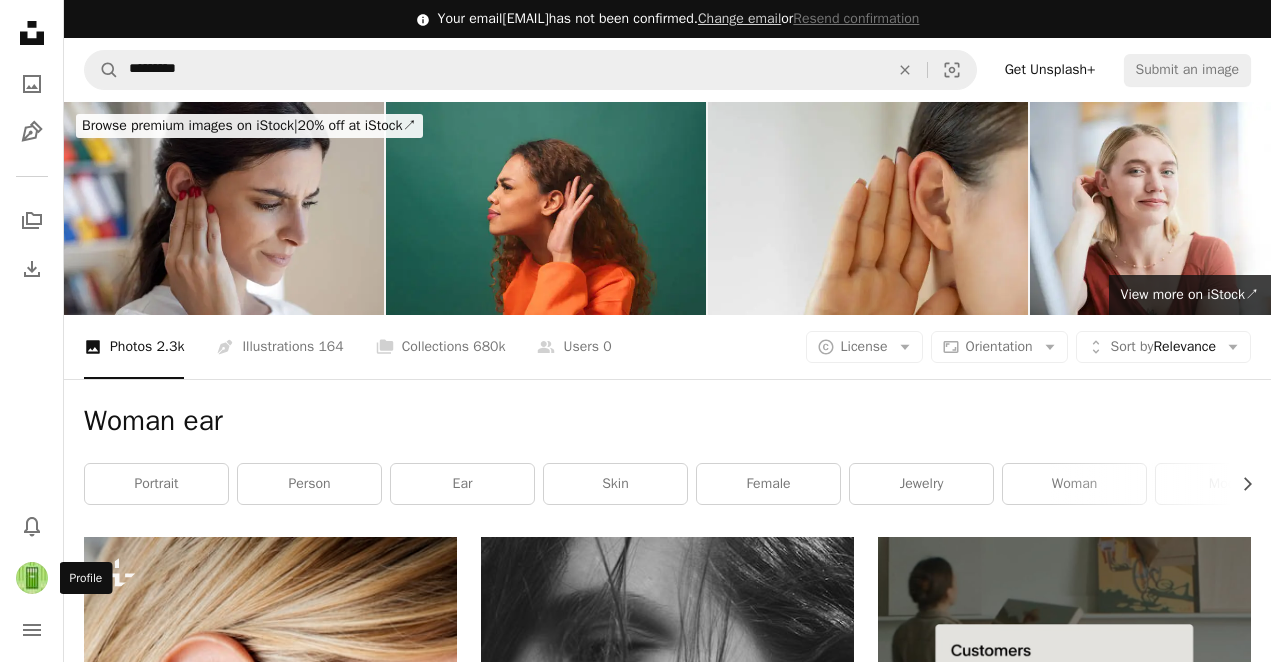 click at bounding box center [32, 578] 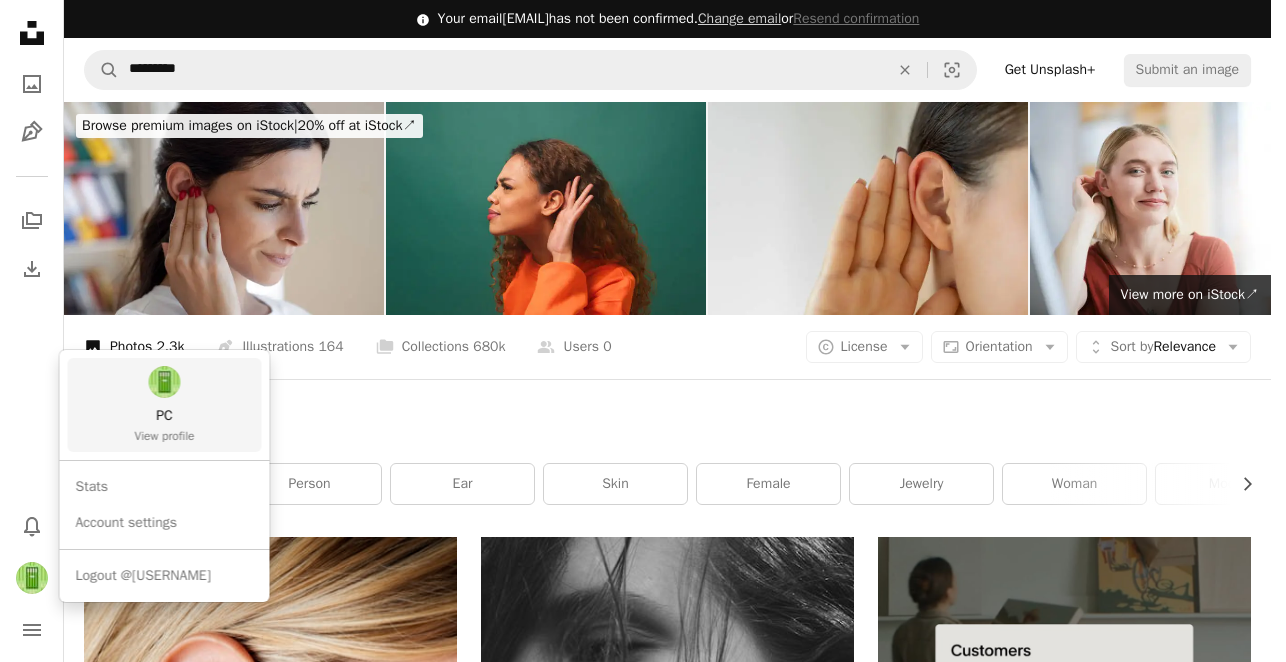 click at bounding box center [165, 382] 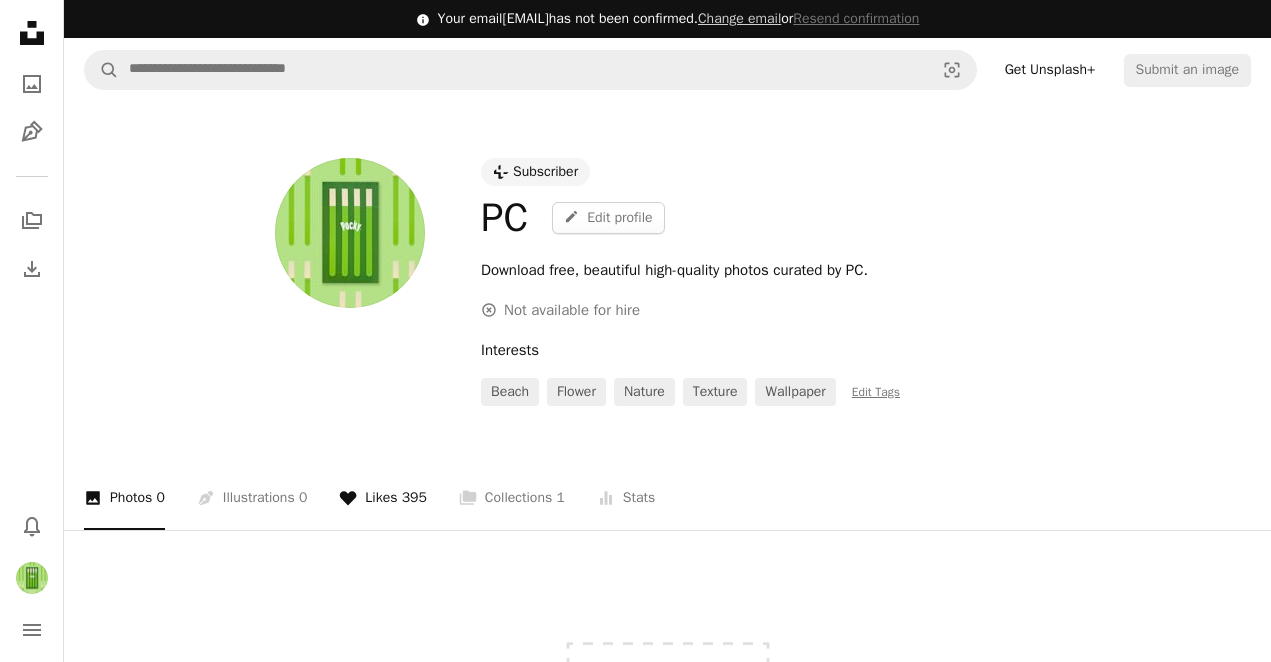 click on "A heart Likes   395" at bounding box center (383, 498) 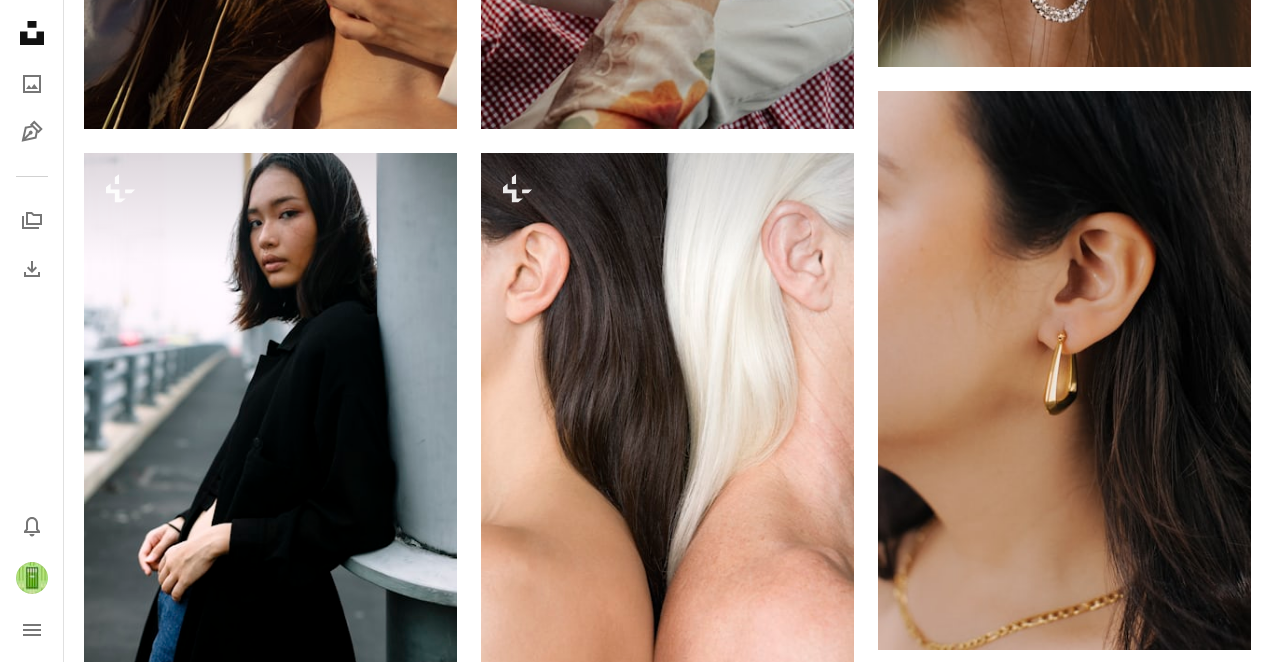 scroll, scrollTop: 1047, scrollLeft: 0, axis: vertical 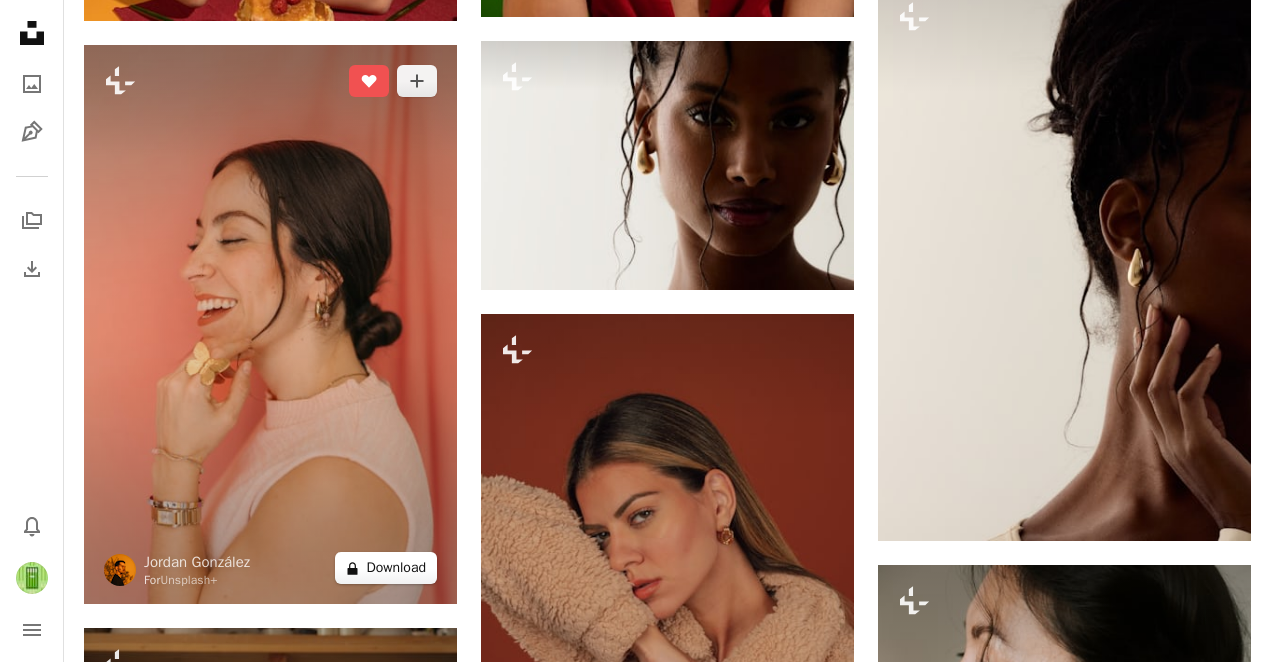 click on "A lock Download" at bounding box center [386, 568] 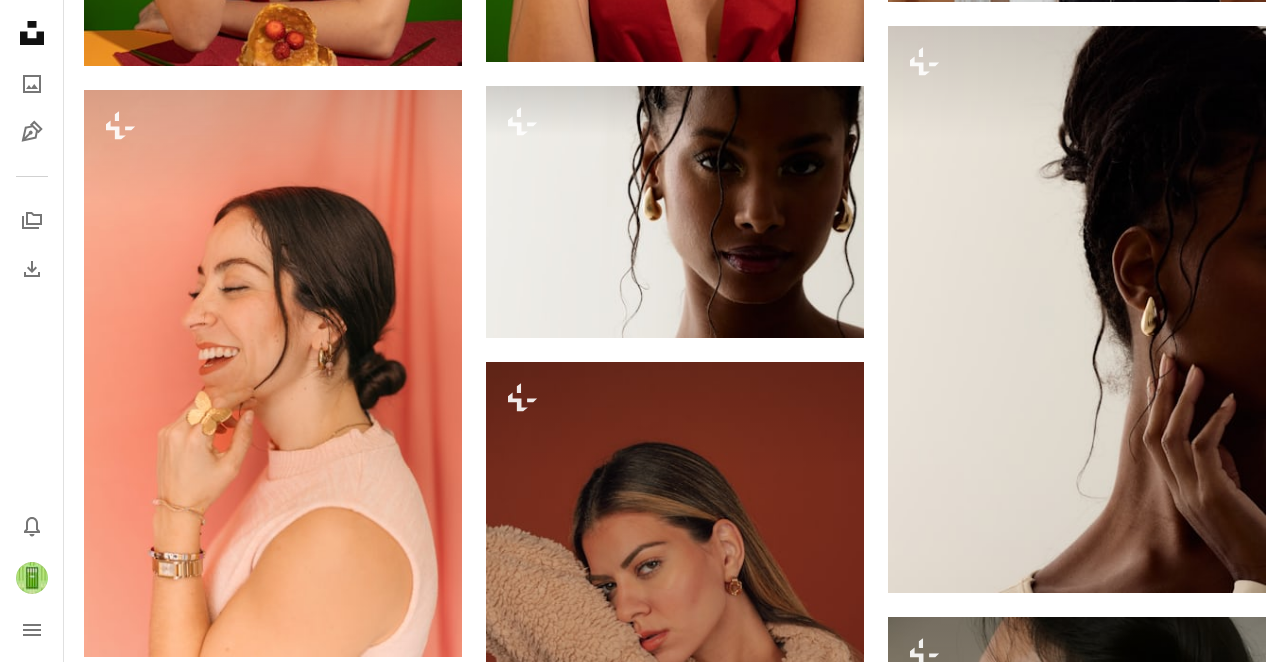click on "An X shape Premium, ready to use images. Get unlimited access. A plus sign Members-only content added monthly A plus sign Unlimited royalty-free downloads A plus sign Illustrations  New A plus sign Enhanced legal protections yearly 65%  off monthly $20   $7 USD per month * Get  Unsplash+ * When paid annually, billed upfront  $84 Taxes where applicable. Renews automatically. Cancel anytime." at bounding box center [643, 4672] 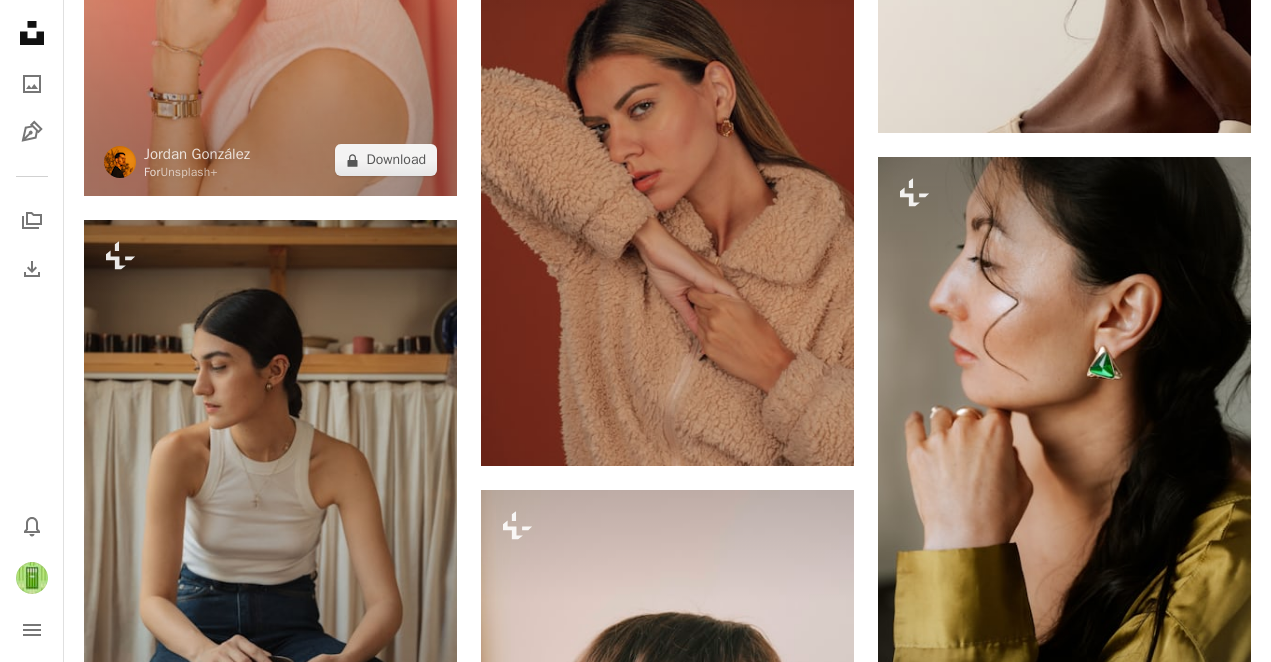 scroll, scrollTop: 4507, scrollLeft: 0, axis: vertical 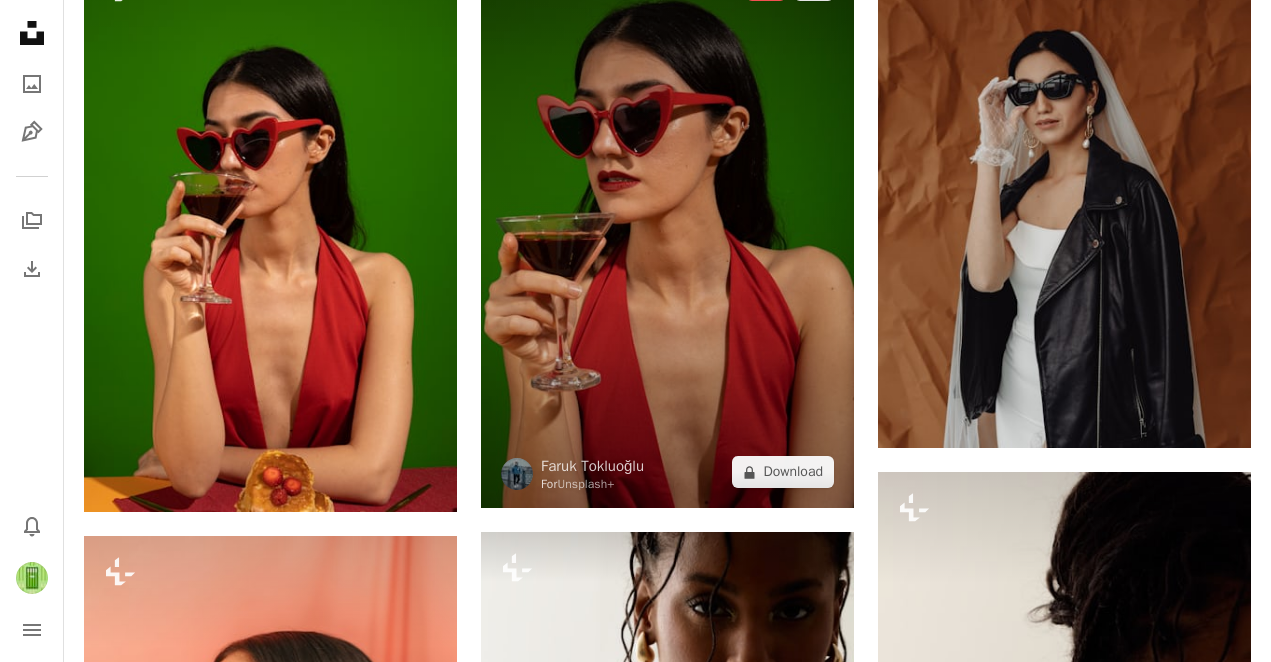 click at bounding box center (667, 229) 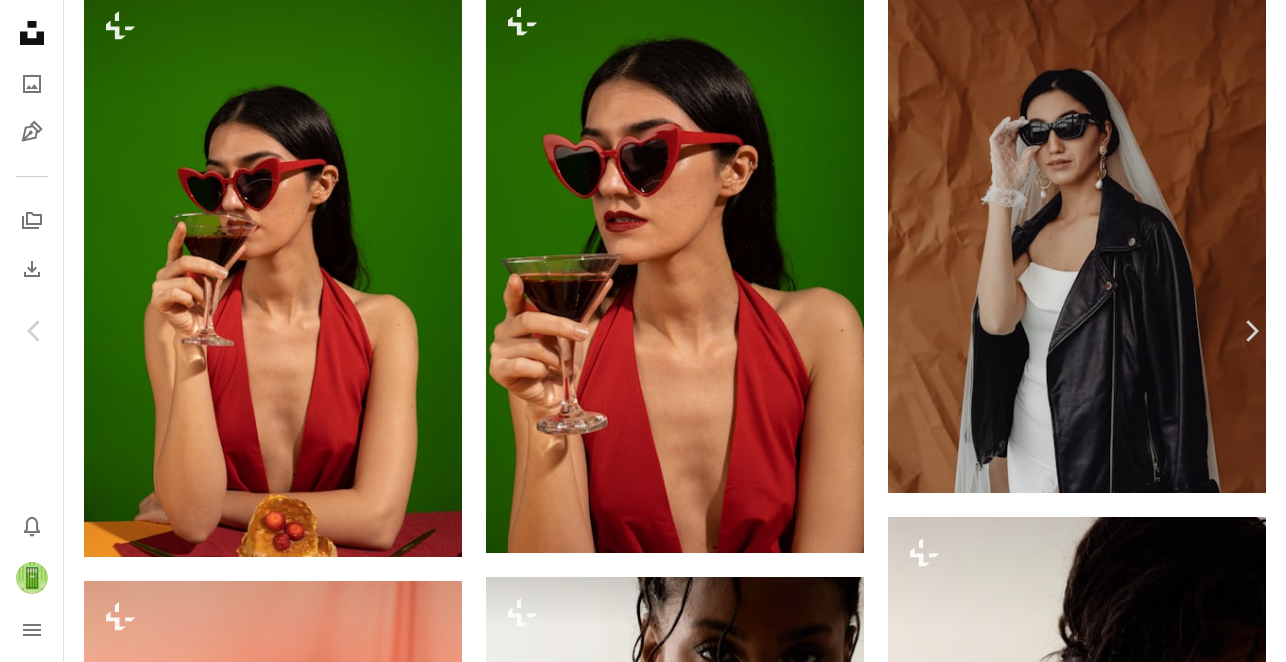 click at bounding box center (635, 5210) 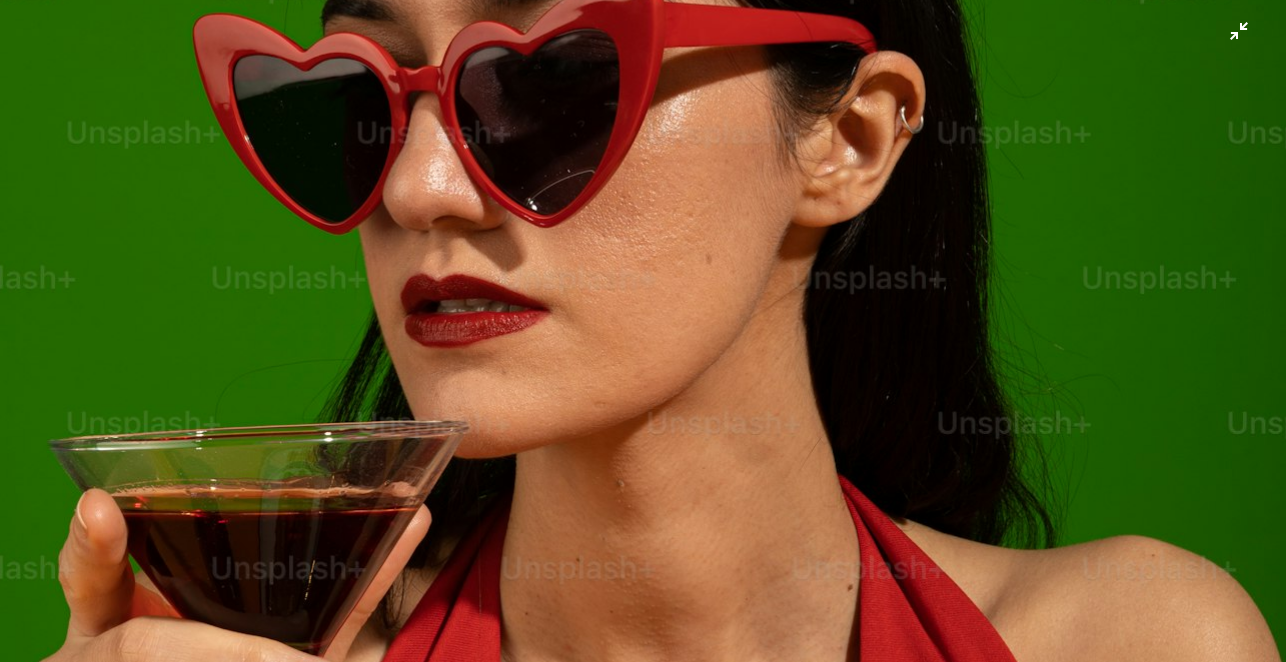 scroll, scrollTop: 489, scrollLeft: 0, axis: vertical 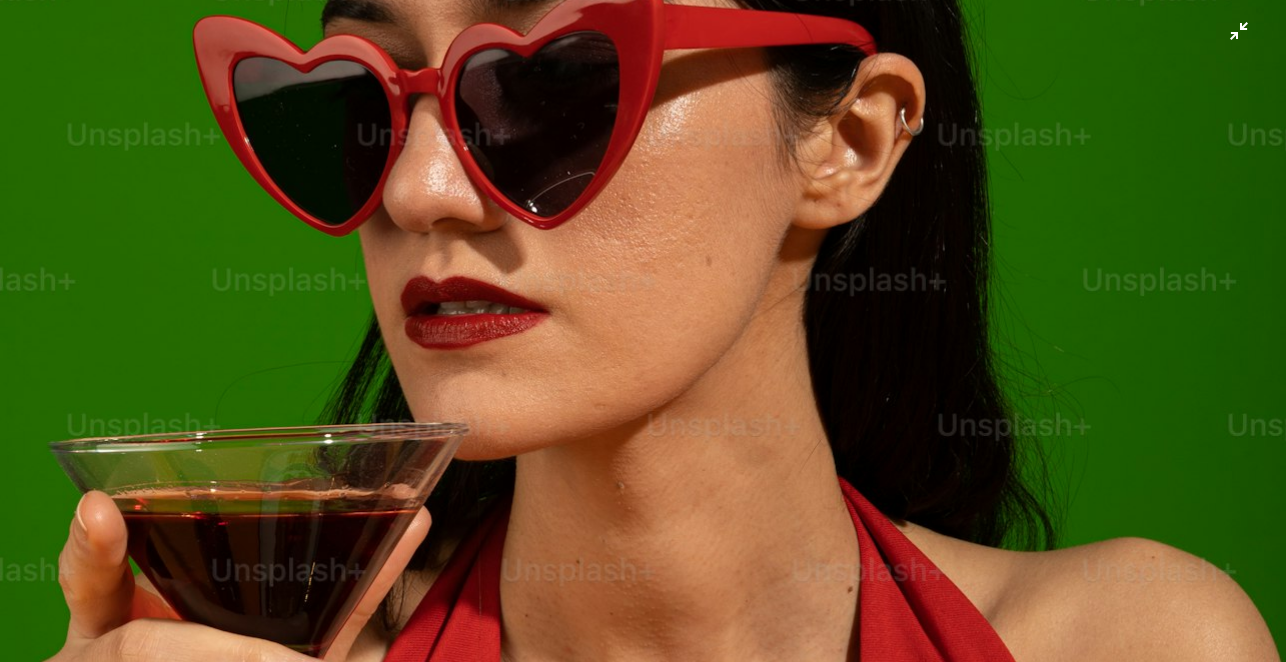 click at bounding box center [643, 476] 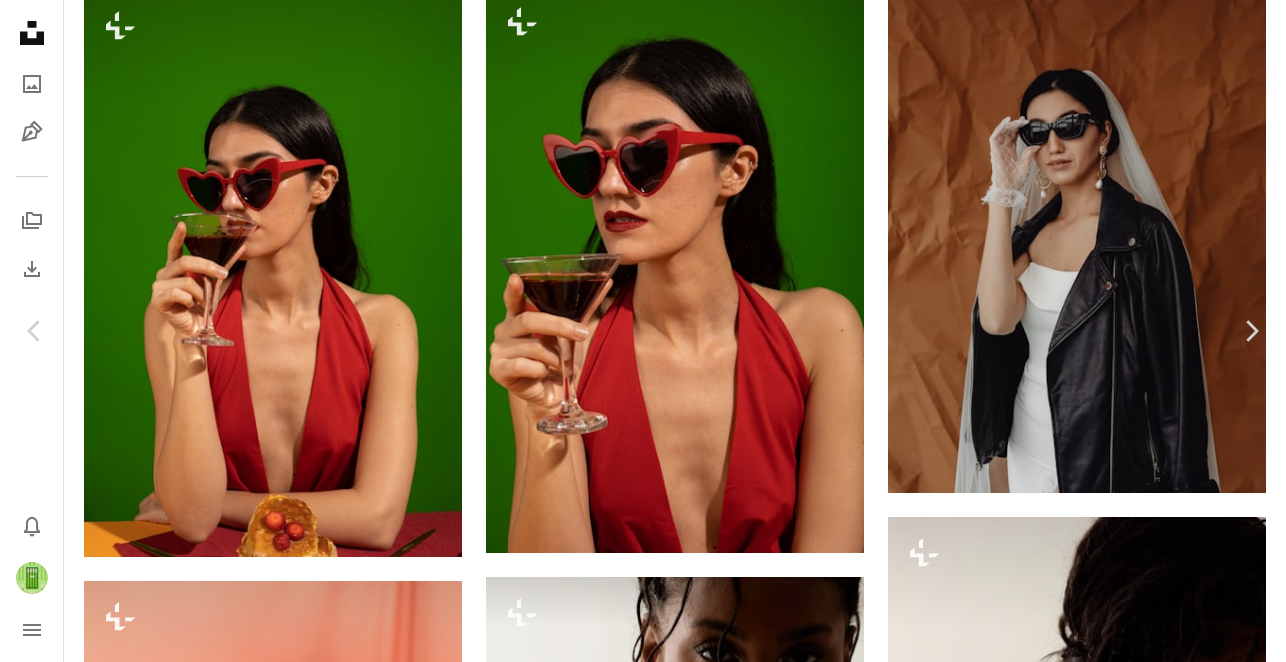 click on "An X shape" at bounding box center (20, 20) 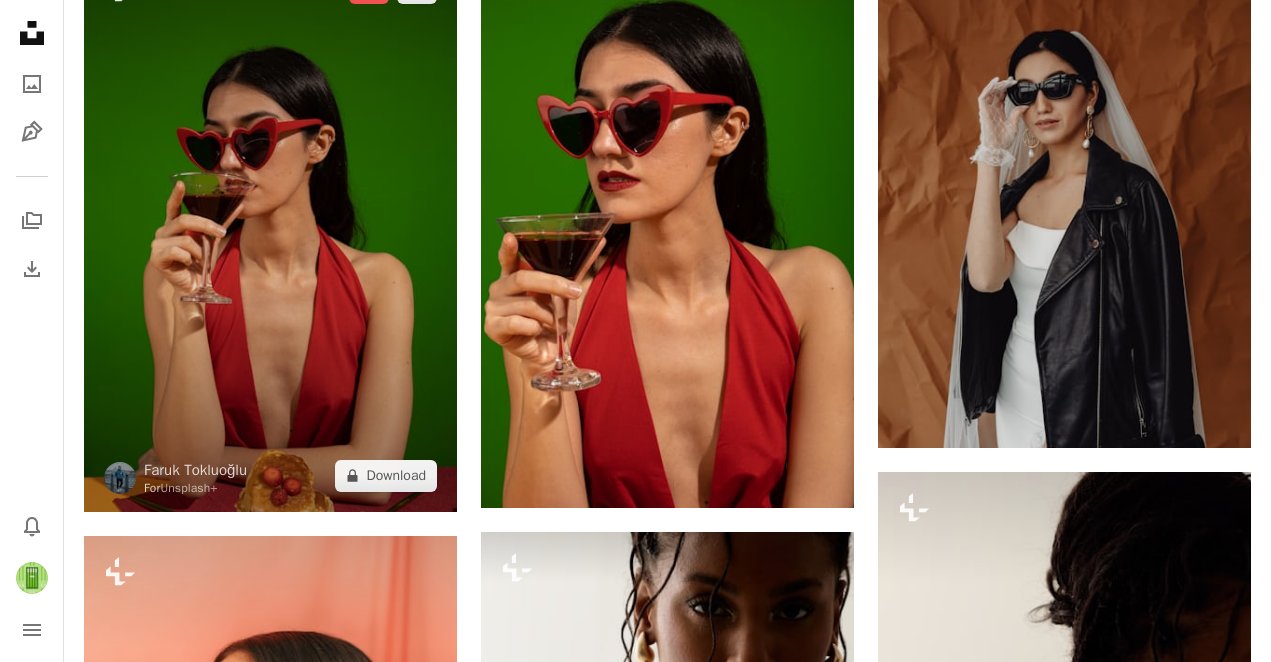 click at bounding box center [270, 232] 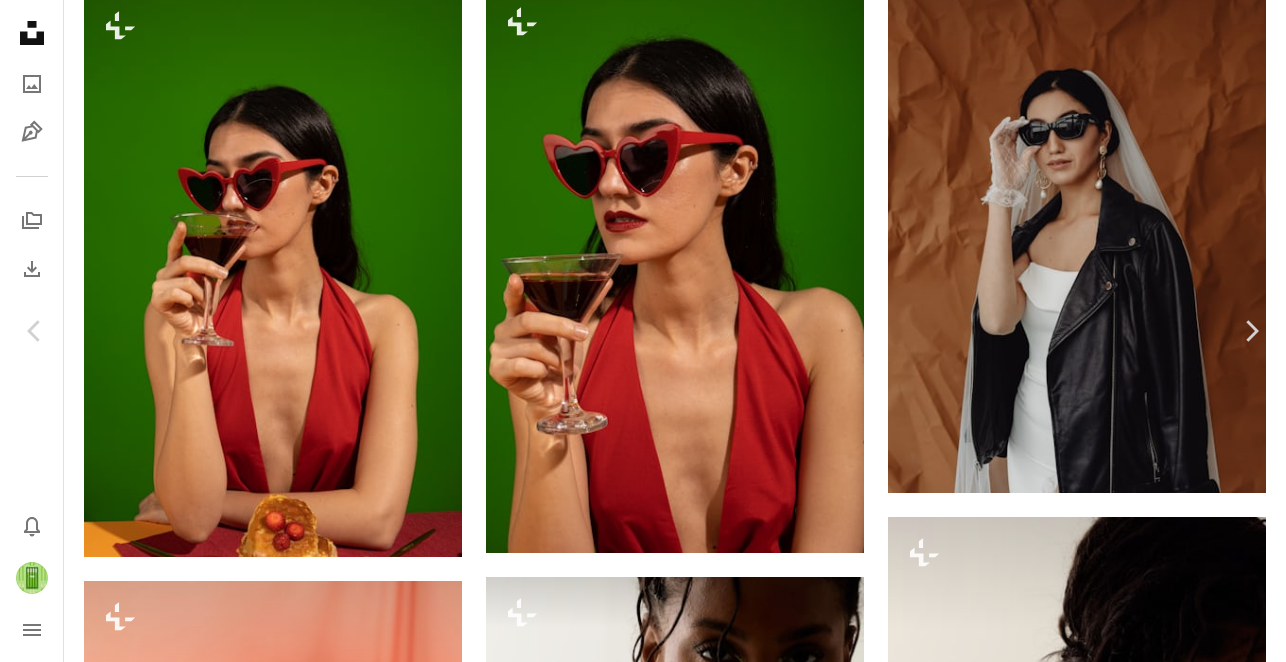 click at bounding box center [635, 5210] 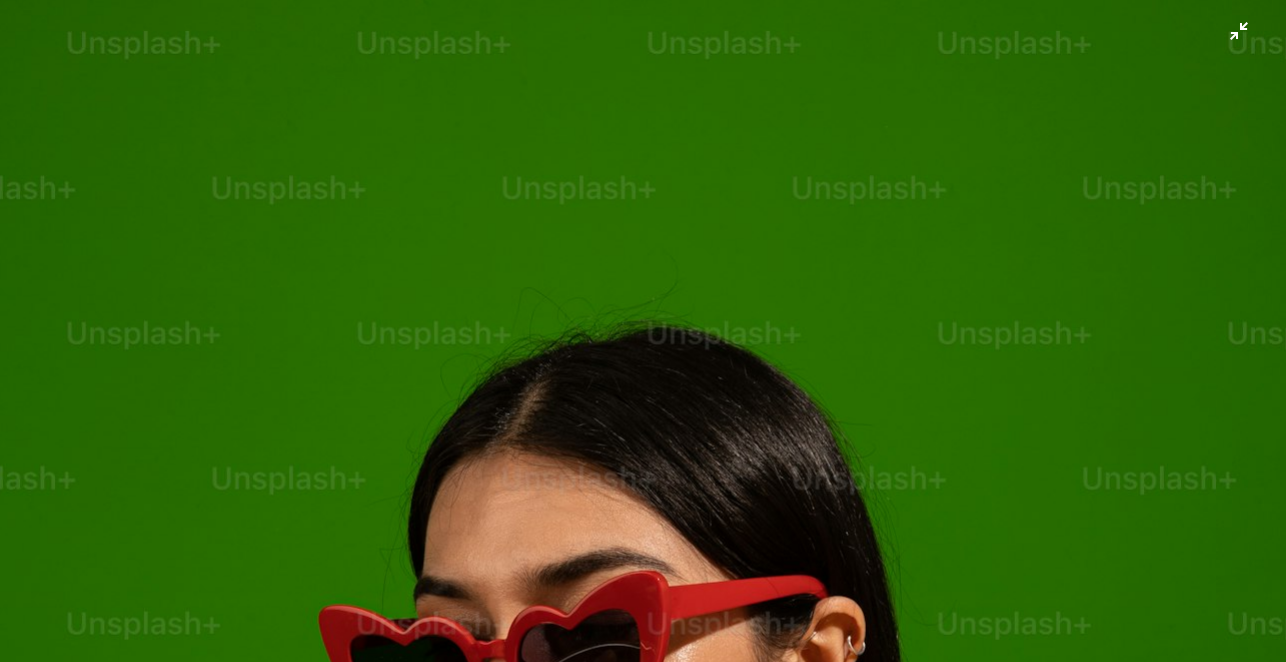 scroll, scrollTop: 624, scrollLeft: 0, axis: vertical 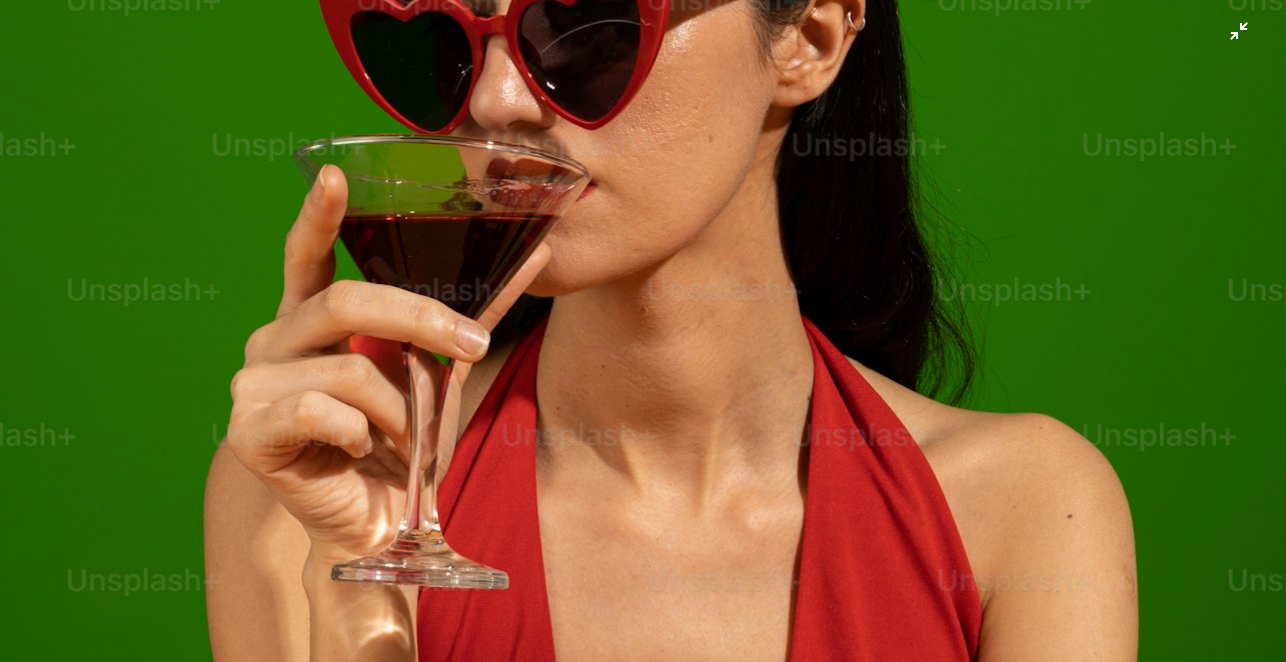 click at bounding box center [643, 341] 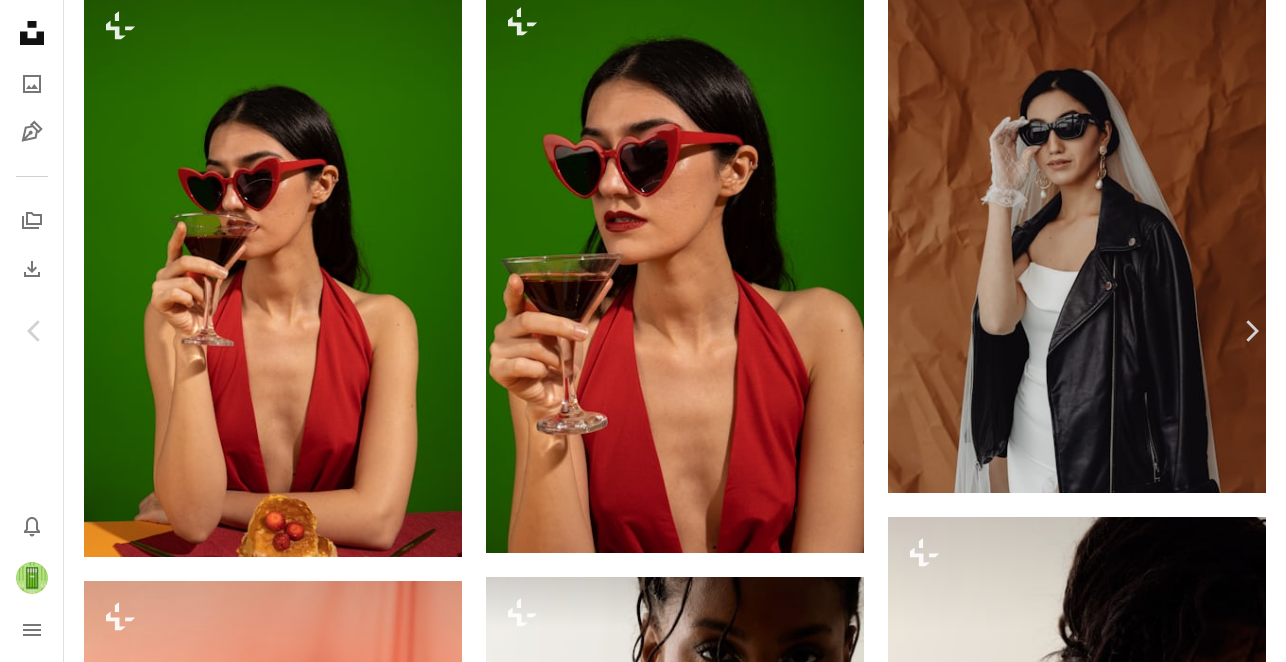scroll, scrollTop: 46, scrollLeft: 0, axis: vertical 